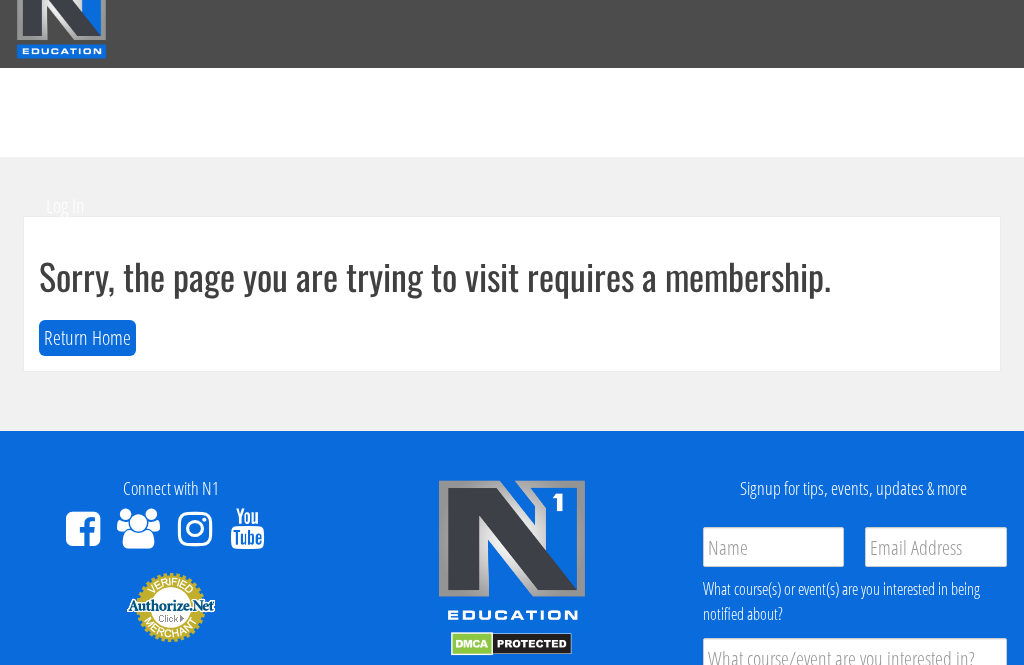 scroll, scrollTop: 0, scrollLeft: 0, axis: both 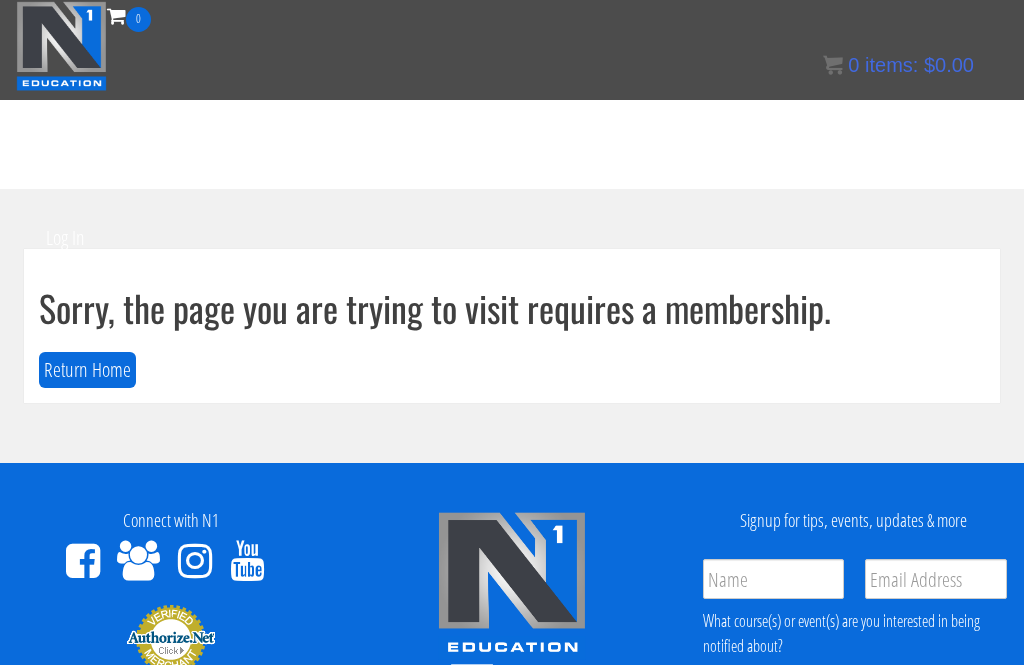 click on "Return Home" at bounding box center (87, 370) 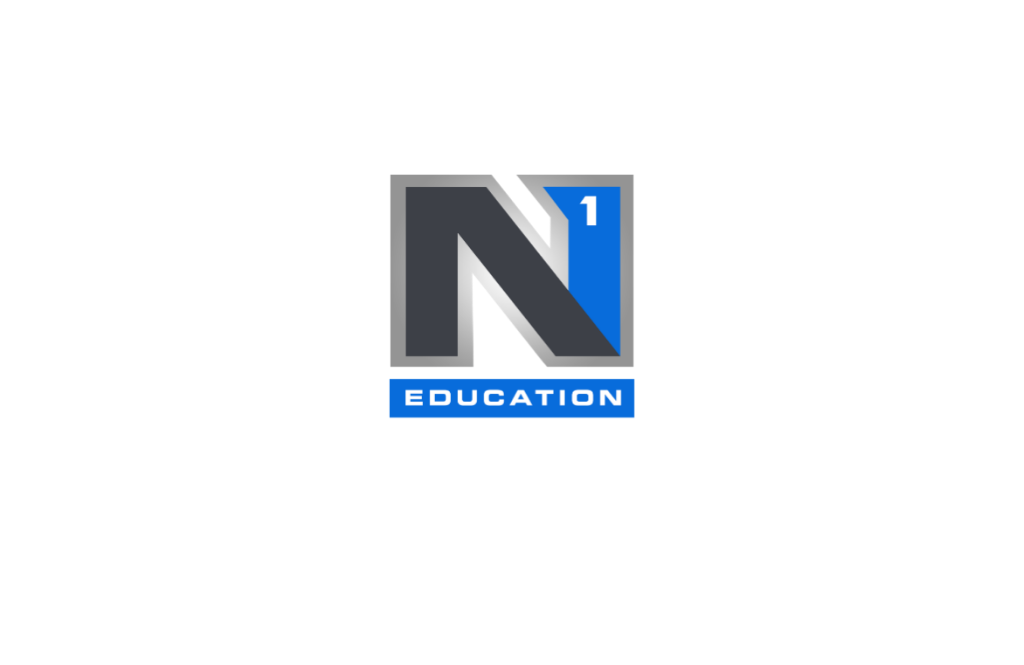 scroll, scrollTop: 0, scrollLeft: 0, axis: both 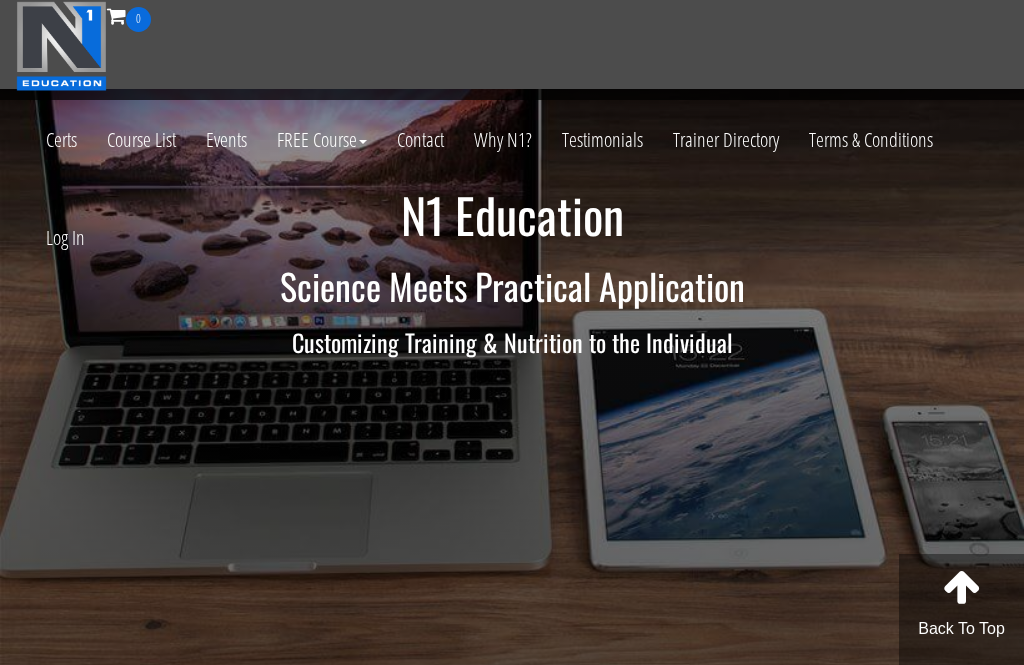 click on "Log In" at bounding box center (65, 238) 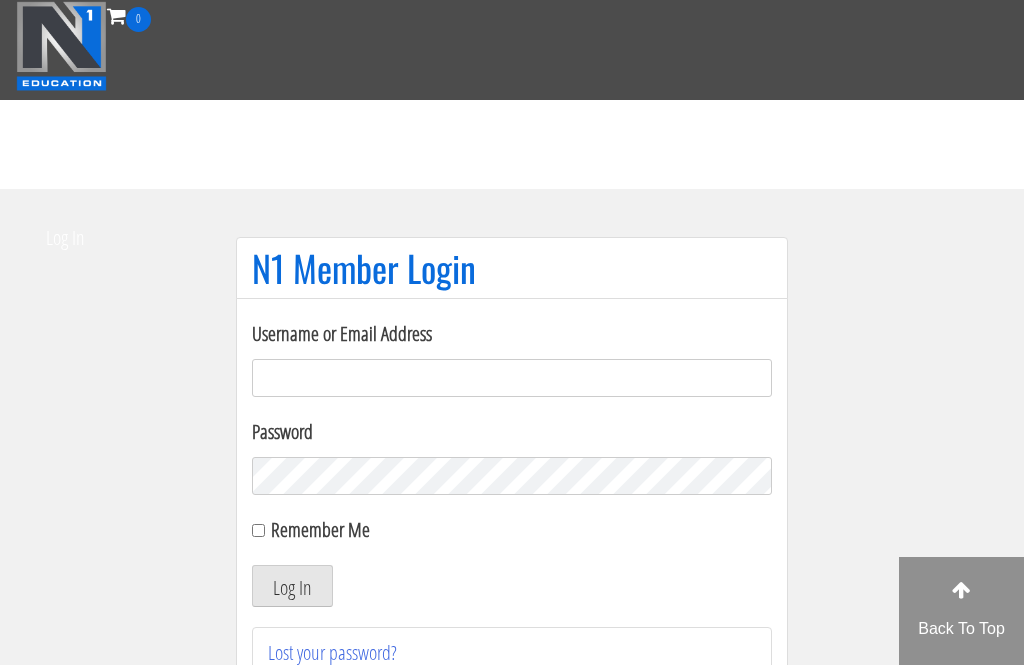 scroll, scrollTop: 0, scrollLeft: 0, axis: both 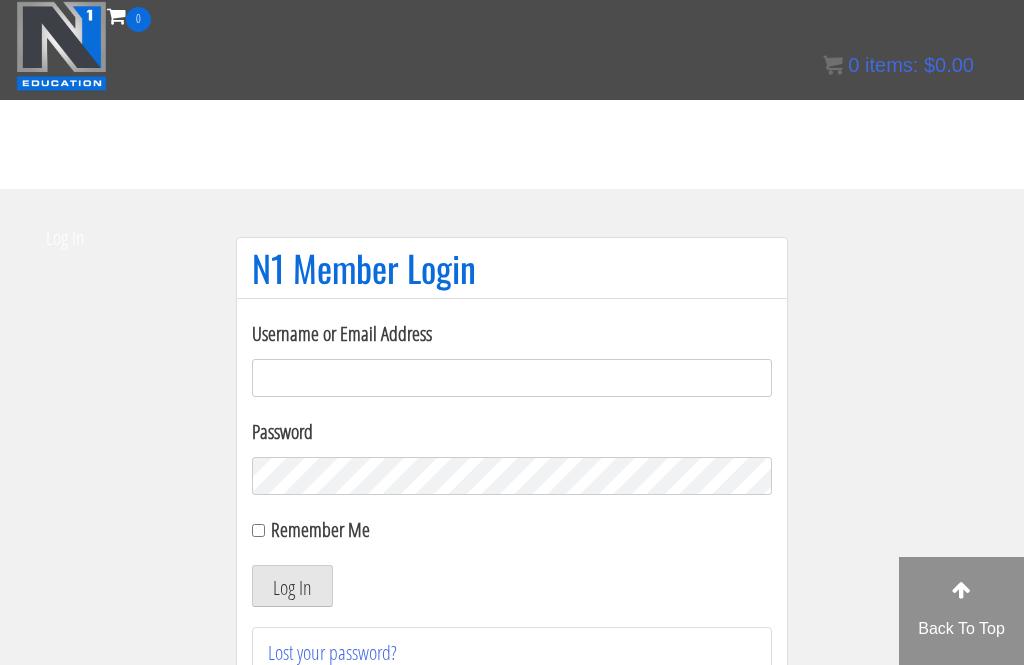 type on "ralf.sypesteyn" 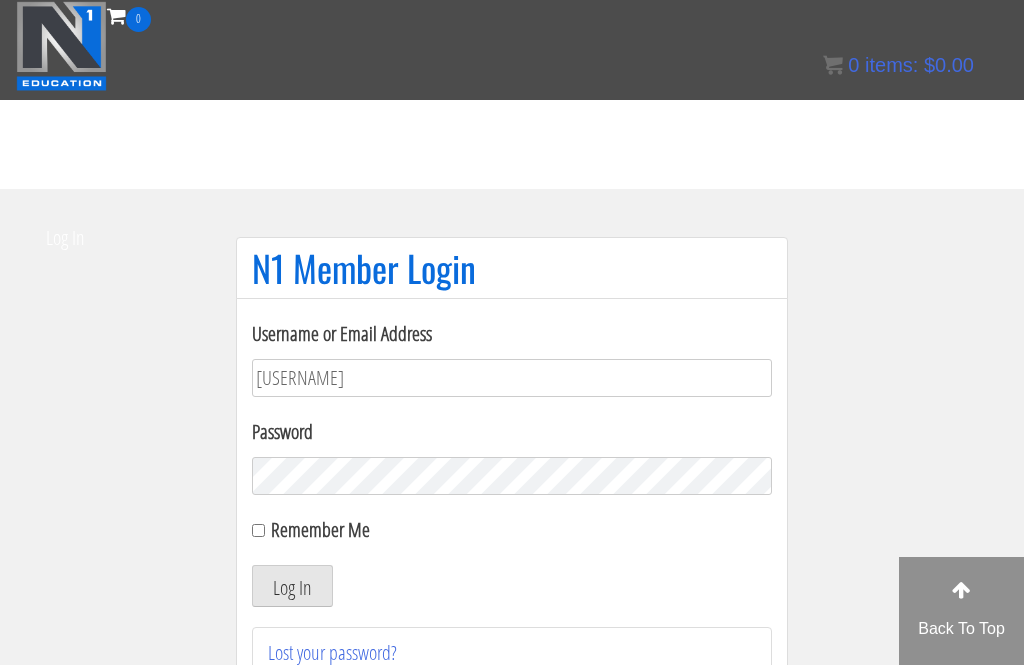 click on "Log In" at bounding box center (292, 586) 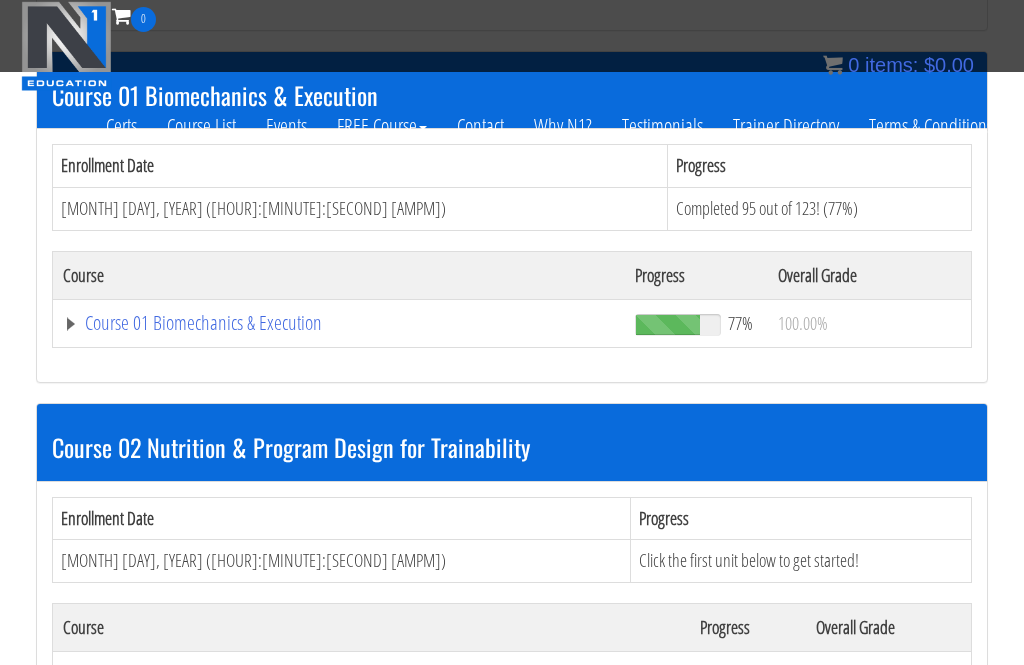 scroll, scrollTop: 676, scrollLeft: 0, axis: vertical 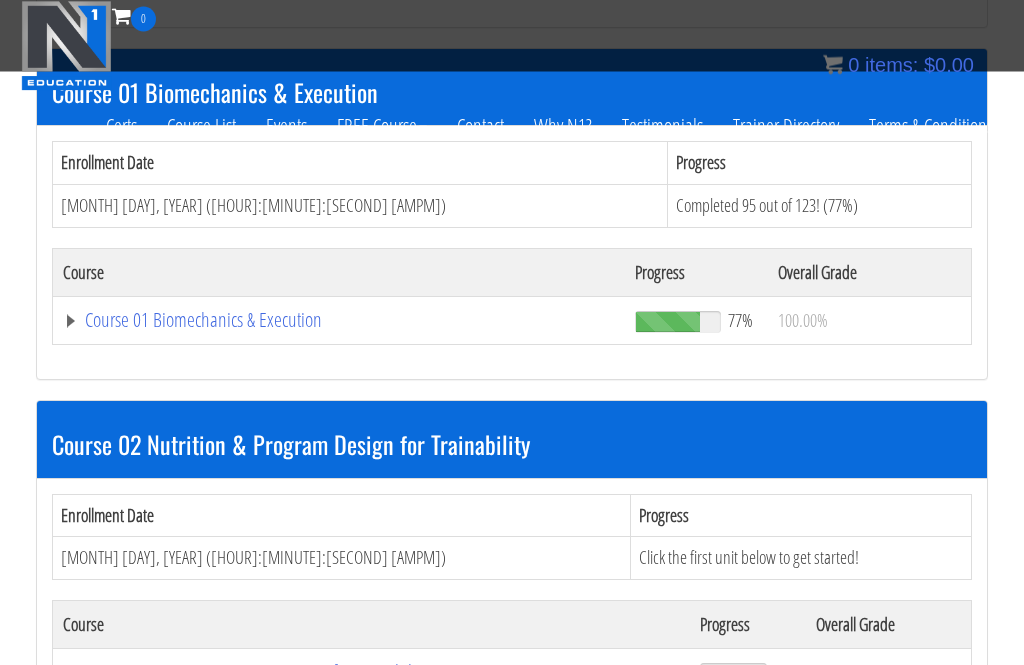 click on "Course 01 Biomechanics & Execution" at bounding box center [336, -31] 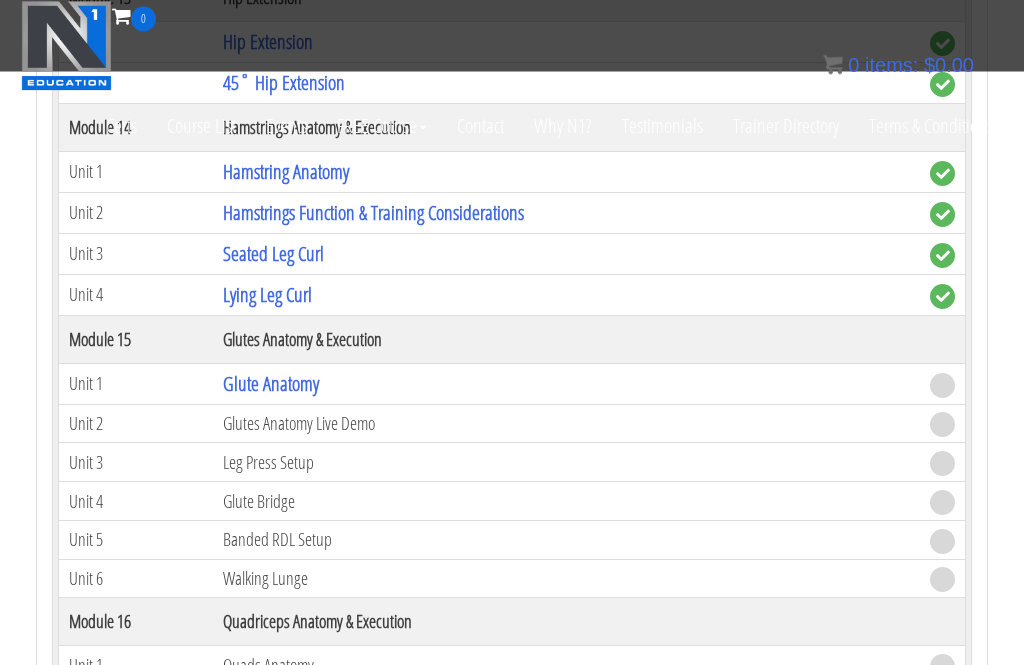 scroll, scrollTop: 5270, scrollLeft: 0, axis: vertical 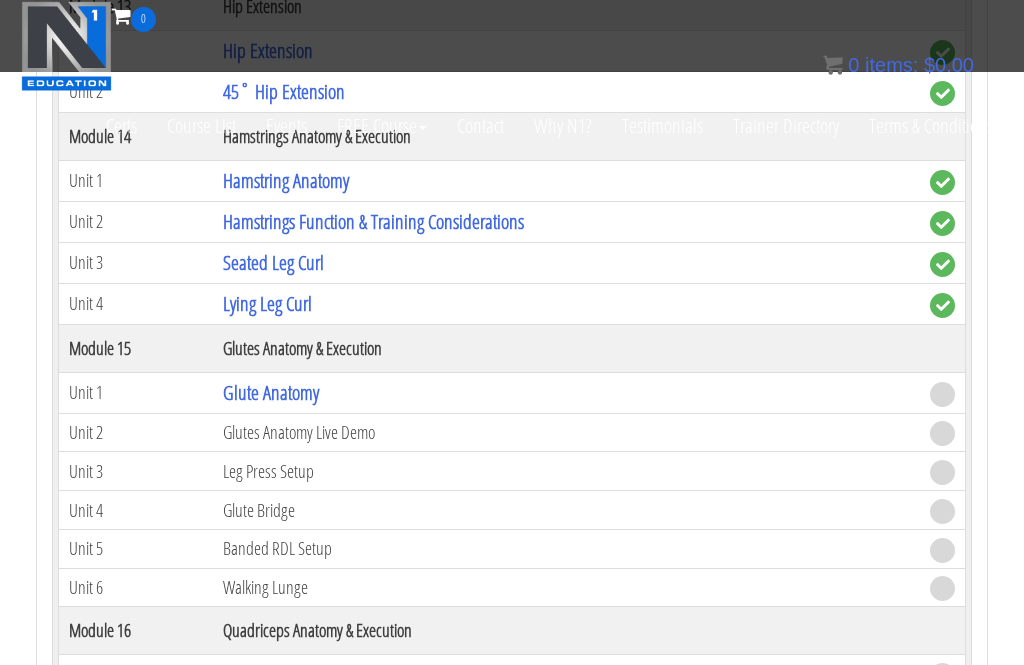 click on "Glute Anatomy" at bounding box center [271, 392] 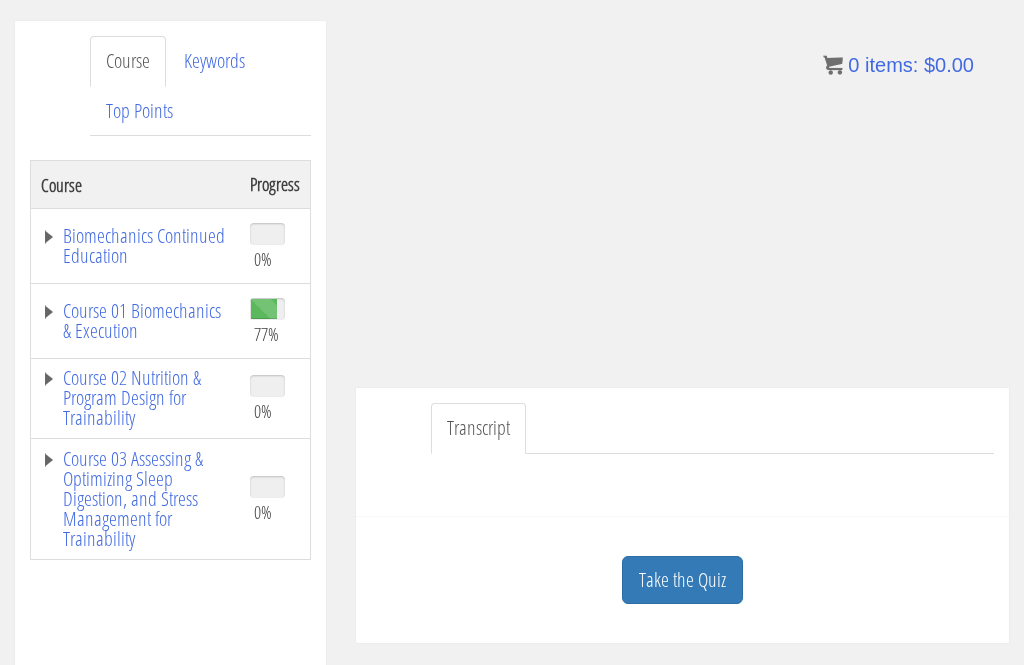 scroll, scrollTop: 393, scrollLeft: 0, axis: vertical 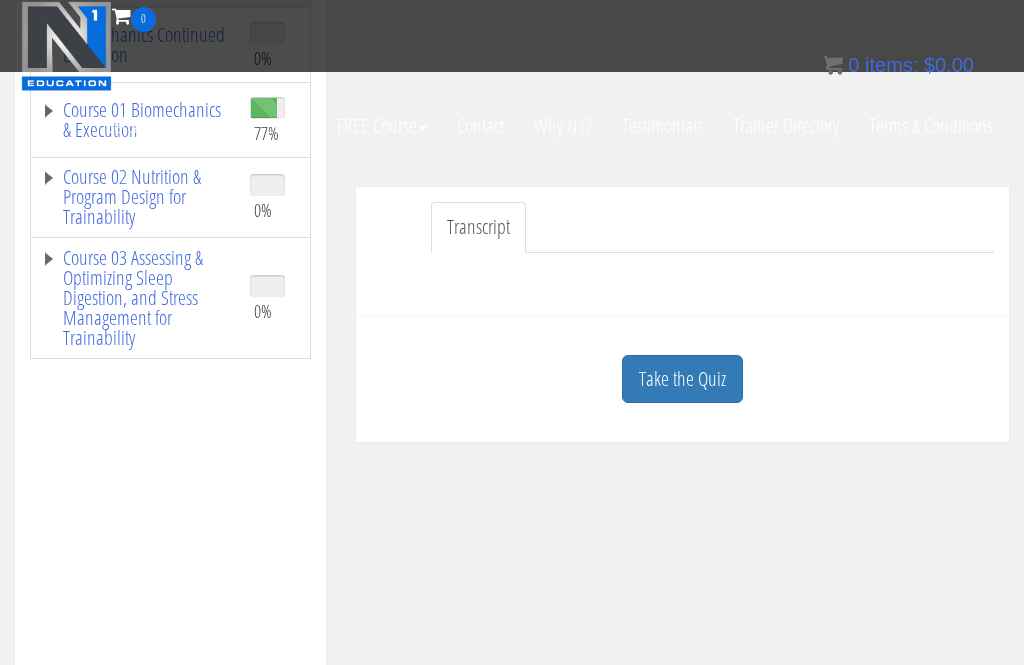 click on "Take the Quiz" at bounding box center (682, 379) 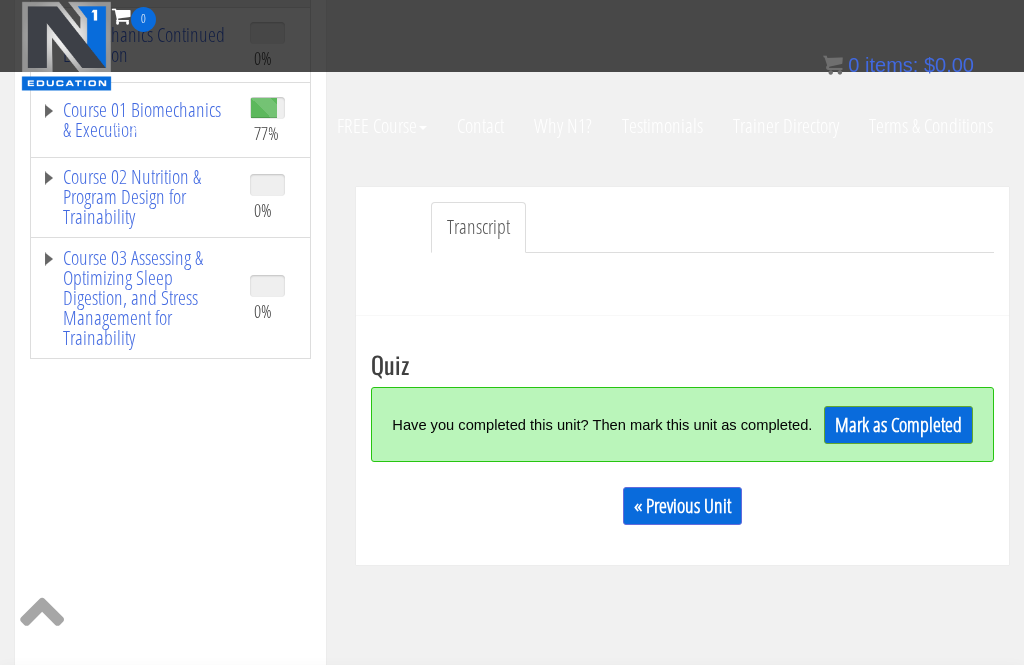 click on "Mark as Completed" at bounding box center (898, 425) 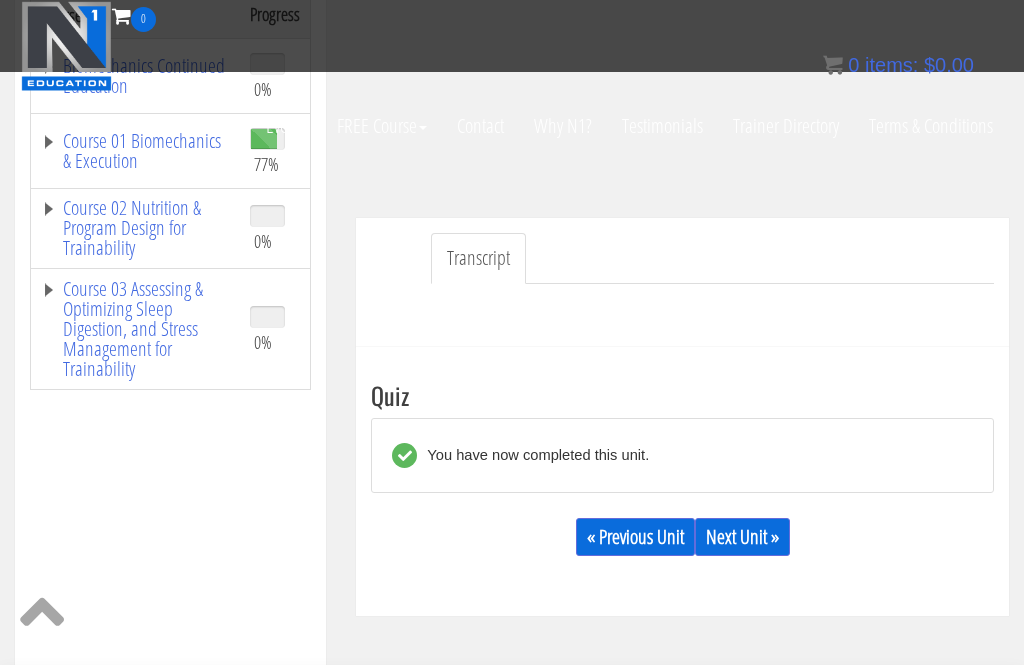 scroll, scrollTop: 364, scrollLeft: 0, axis: vertical 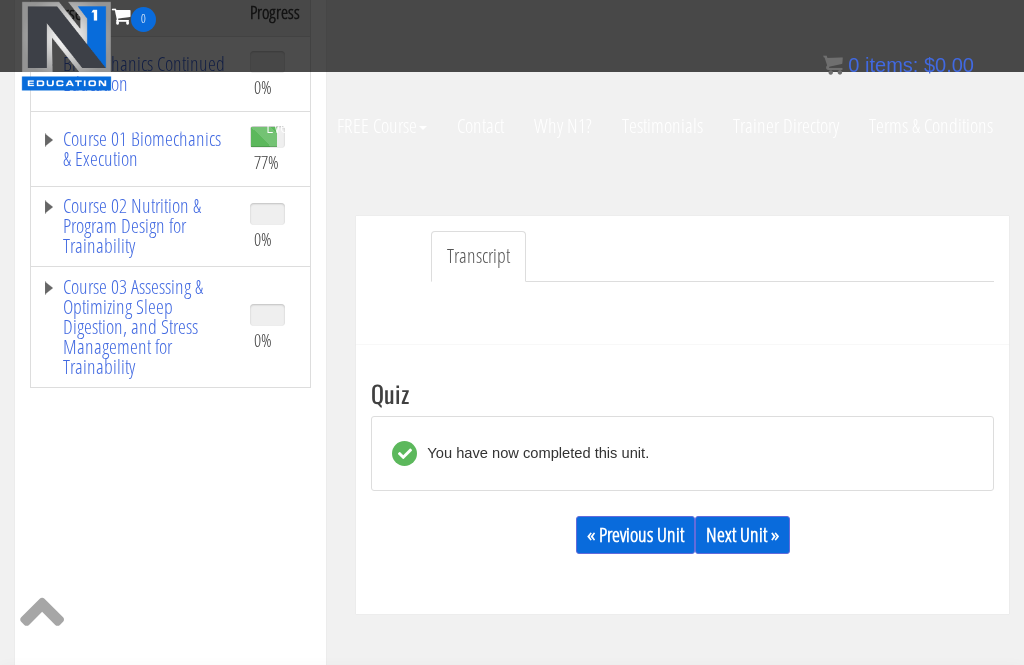 click on "Next Unit »" at bounding box center [742, 535] 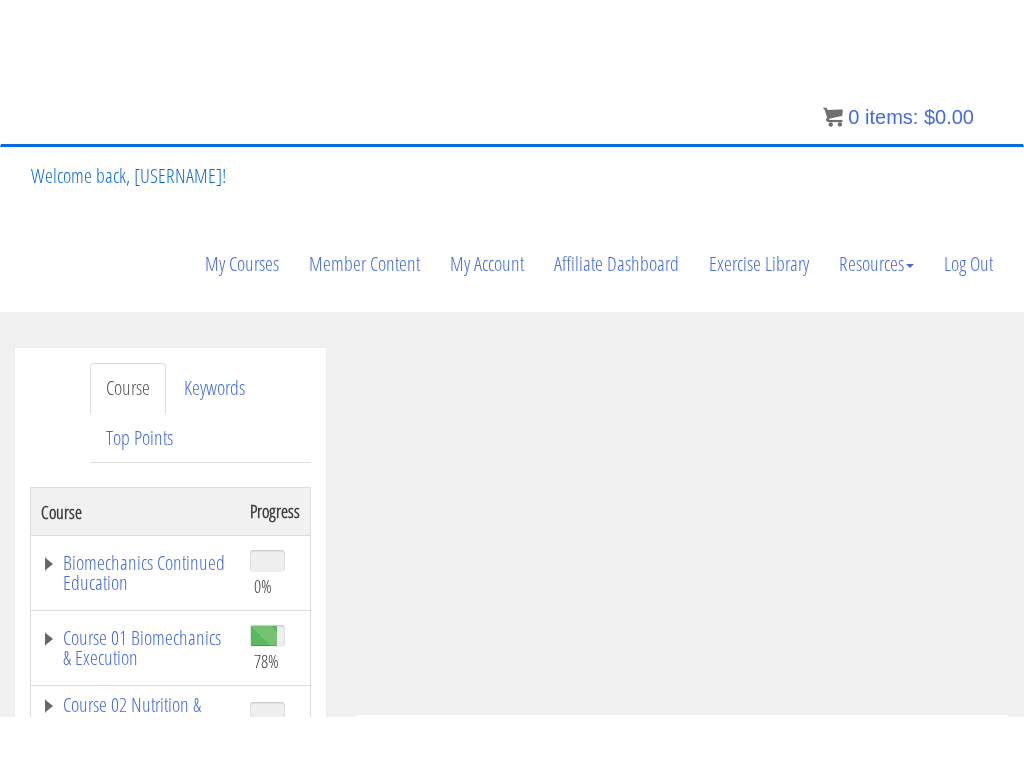 scroll, scrollTop: 0, scrollLeft: 0, axis: both 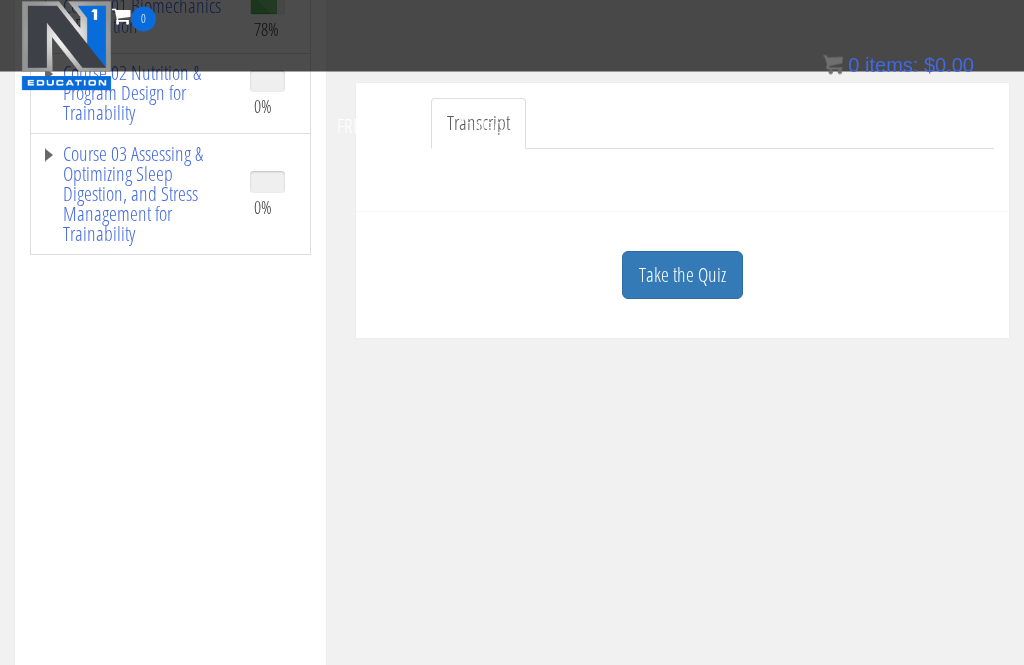 click on "Take the Quiz" at bounding box center [682, 276] 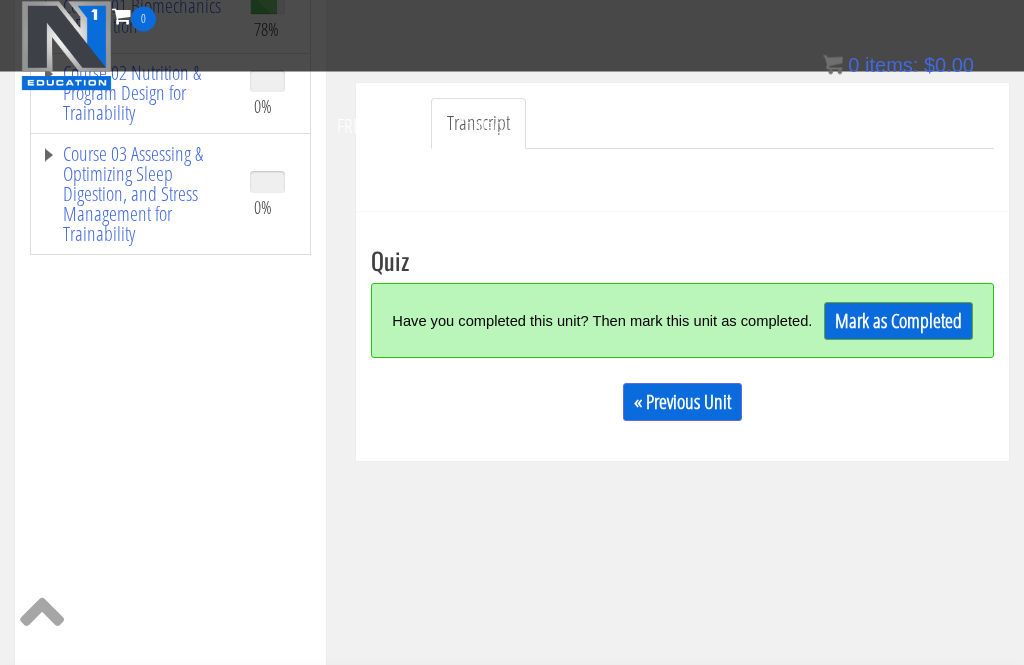 scroll, scrollTop: 497, scrollLeft: 0, axis: vertical 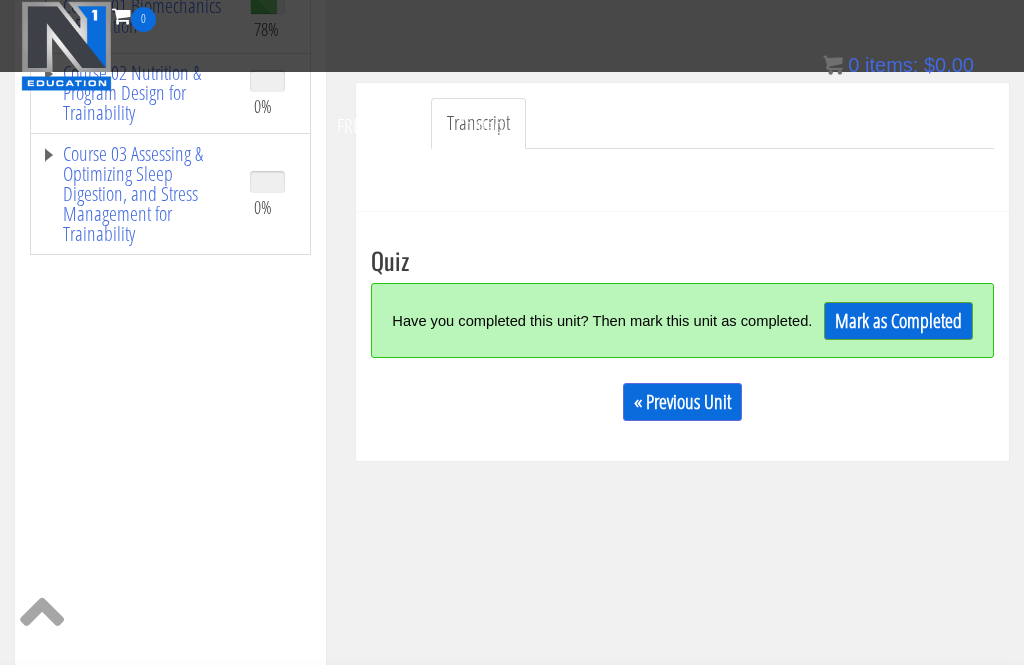 click on "Mark as Completed" at bounding box center [898, 321] 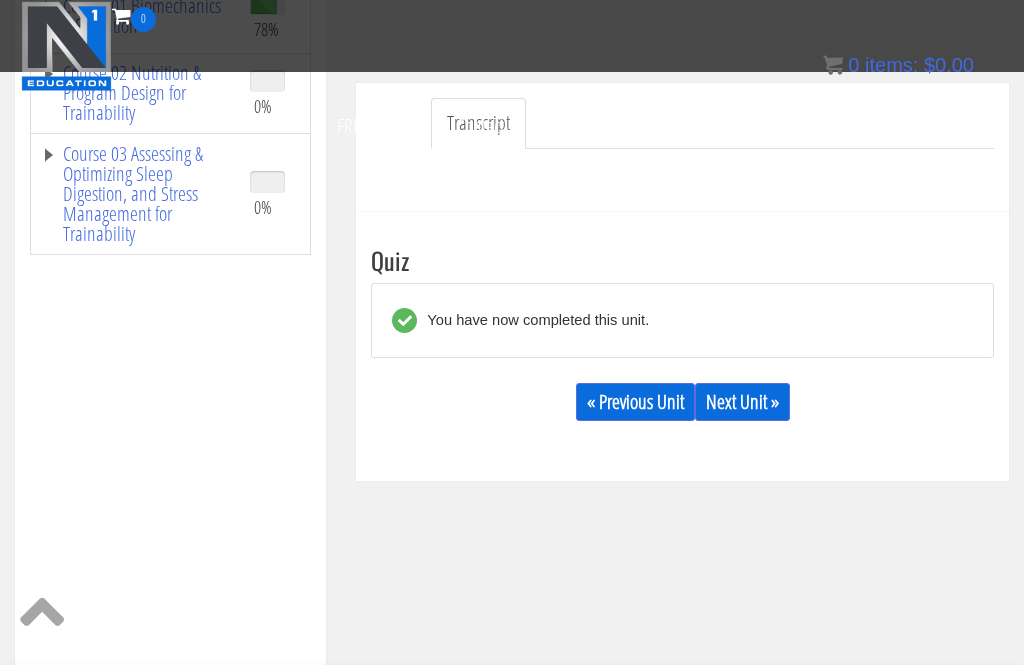 click on "Next Unit »" at bounding box center (742, 402) 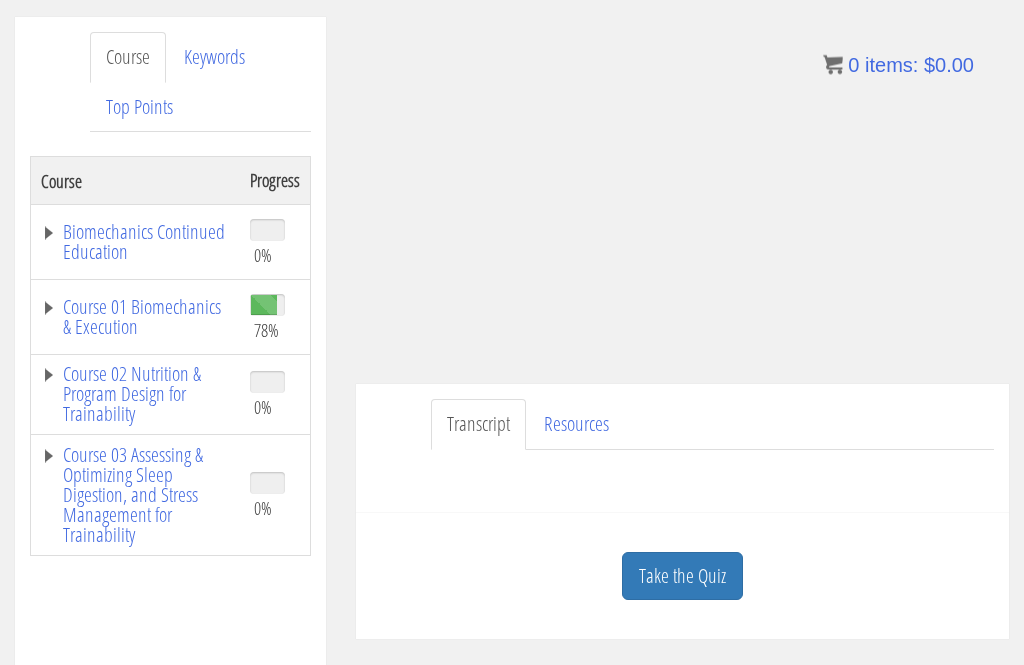 scroll, scrollTop: 391, scrollLeft: 0, axis: vertical 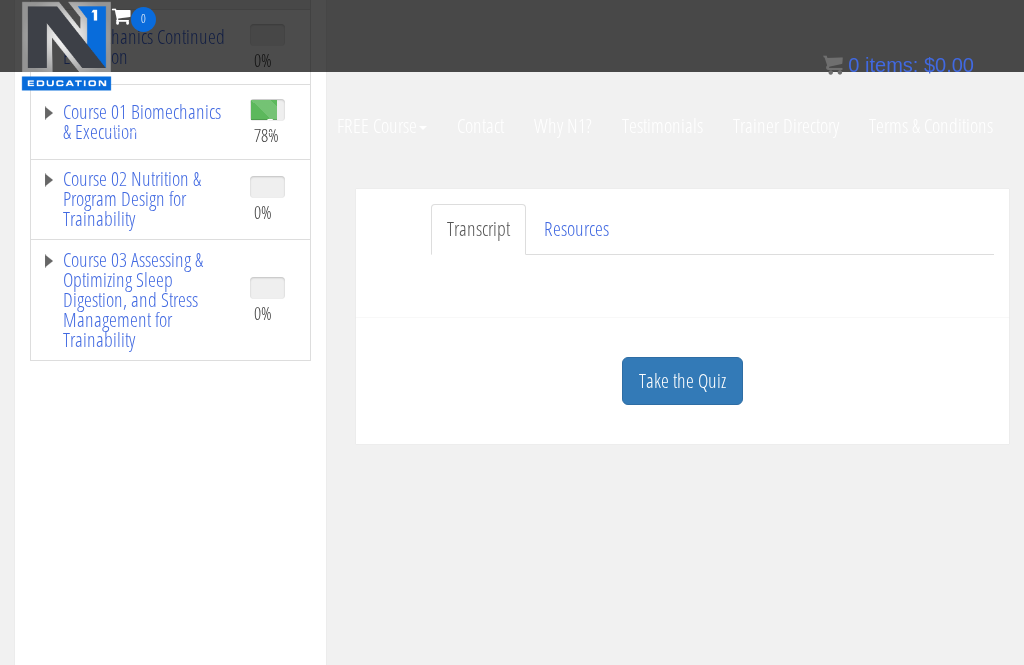 click on "Take the Quiz" at bounding box center [682, 381] 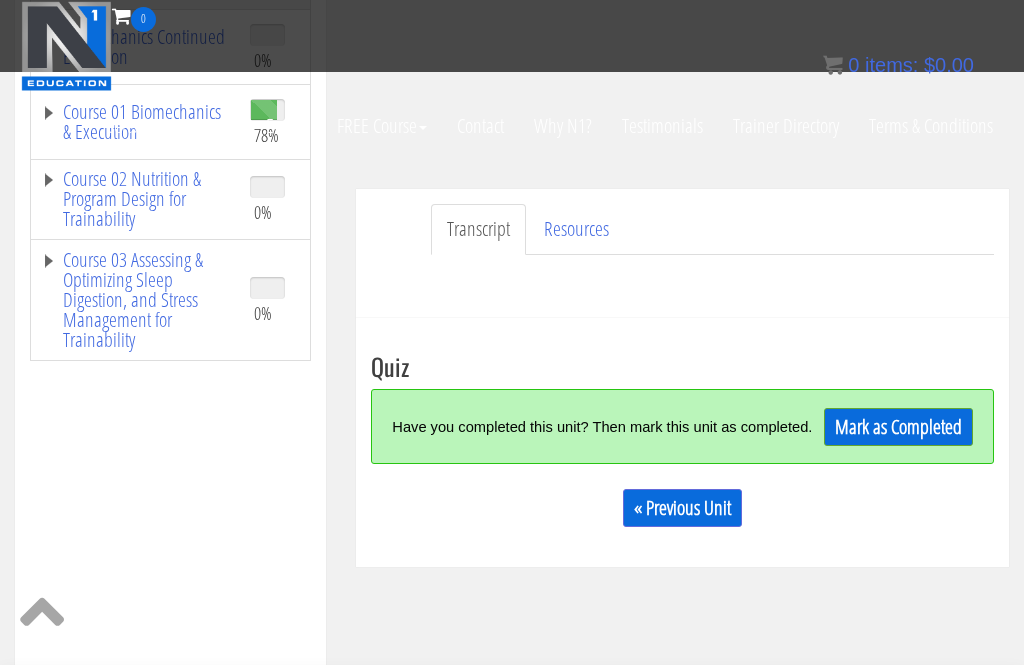 click on "Mark as Completed" at bounding box center (898, 427) 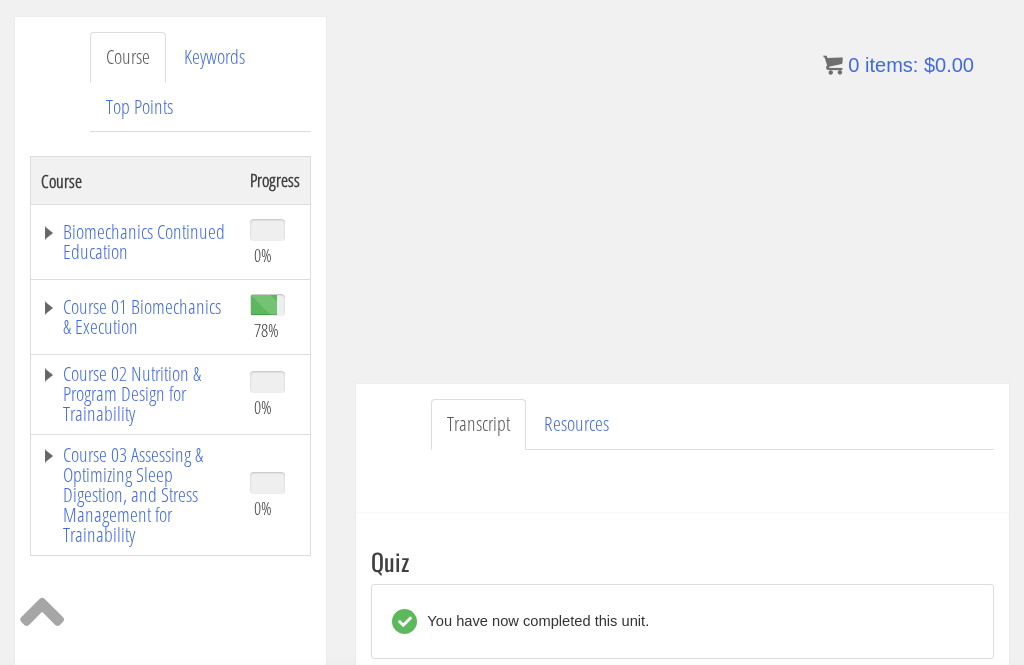 scroll, scrollTop: 420, scrollLeft: 0, axis: vertical 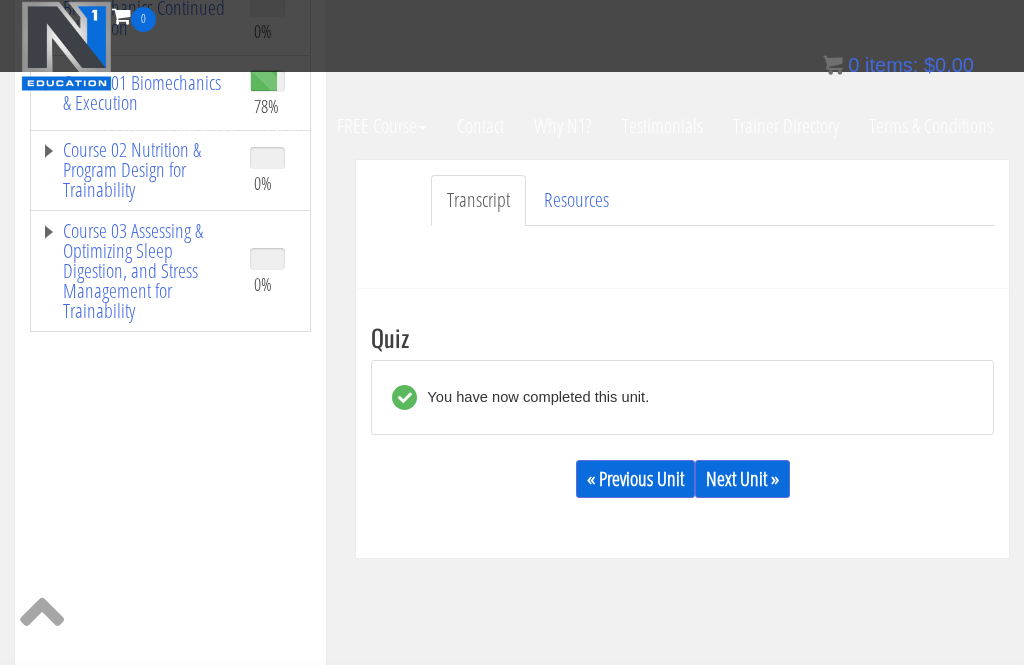 click on "Next Unit »" at bounding box center [742, 479] 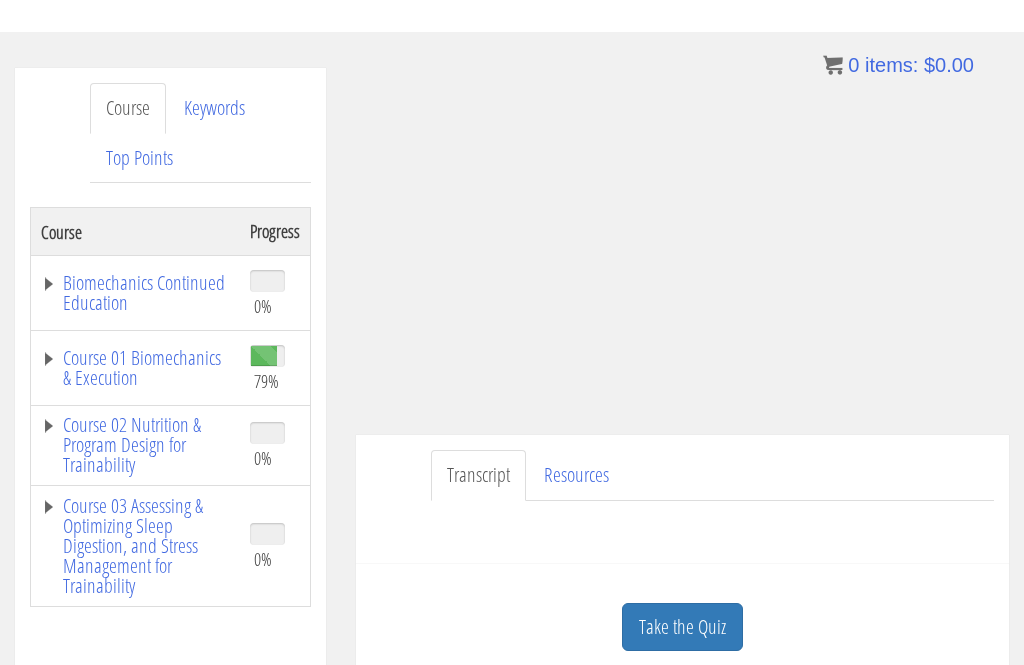 scroll, scrollTop: 346, scrollLeft: 0, axis: vertical 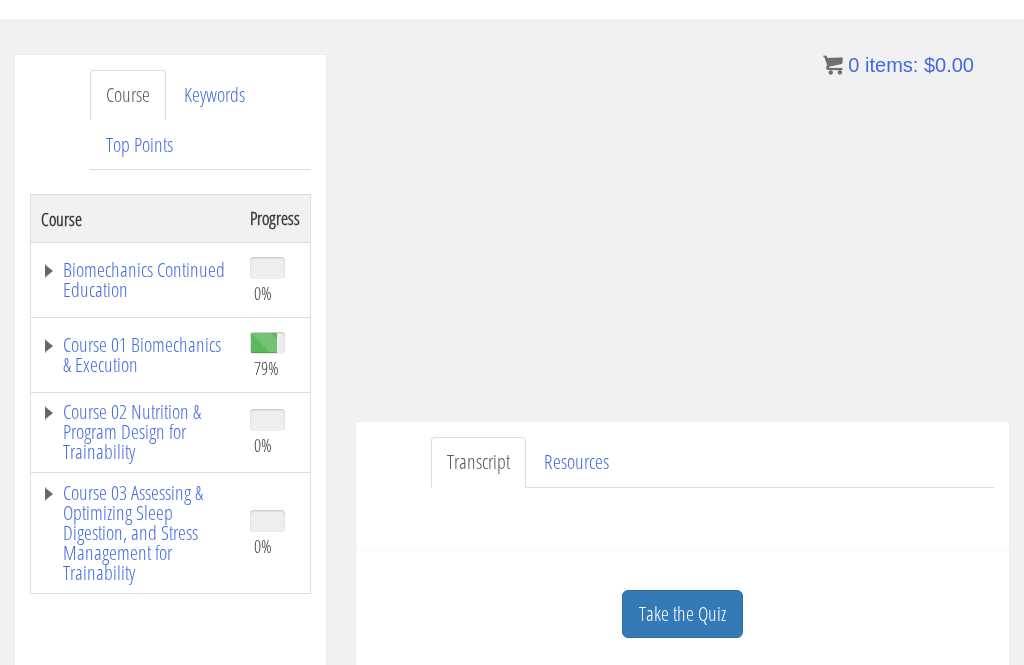 click on "Course 01 Biomechanics & Execution" at bounding box center [135, 355] 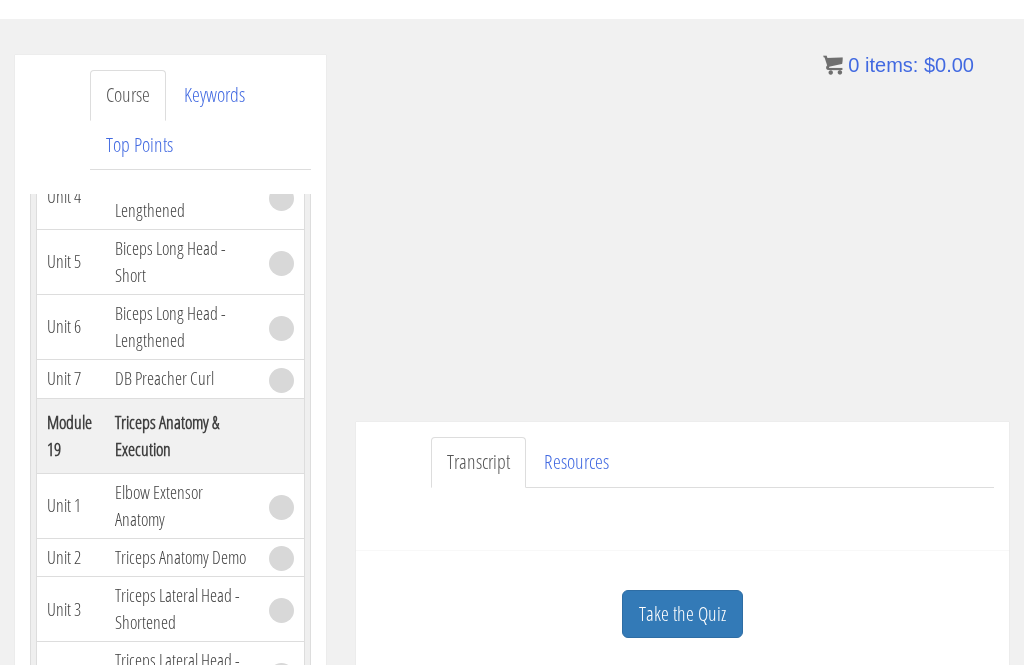 scroll, scrollTop: 9684, scrollLeft: 0, axis: vertical 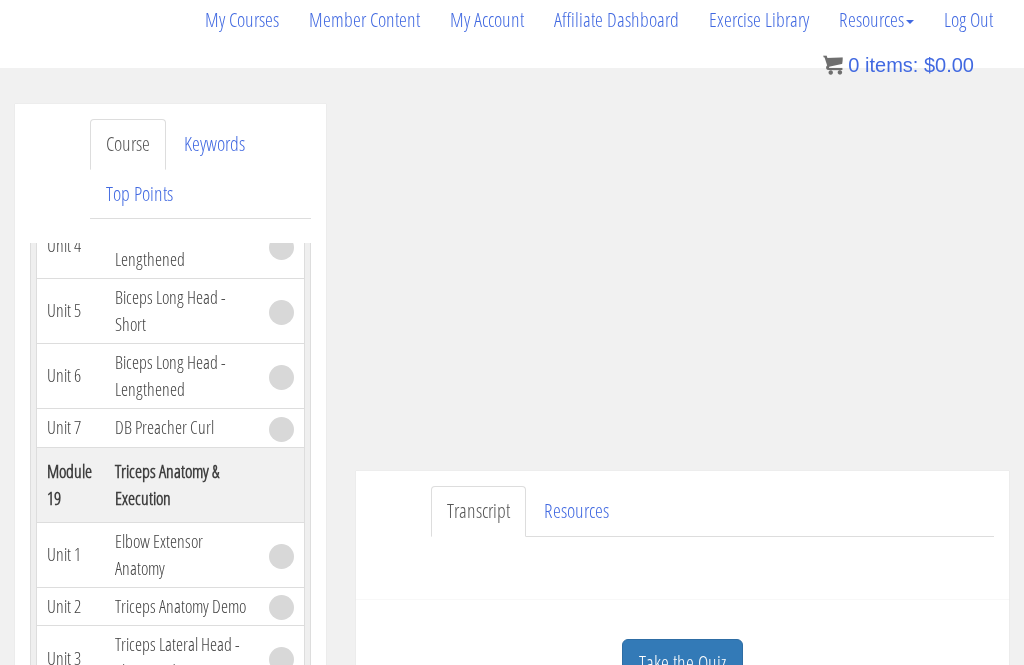 click on "Take the Quiz
Quiz
Have you completed this unit? Then mark this unit as completed.
Mark as Completed
« Previous Unit
Notes
Create a new note +
File   Edit   View   Insert   Format   Tools   Table
Cancel
Save note
Current Unit
All Units
Sort by most recent
Sort by oldest" at bounding box center (682, 663) 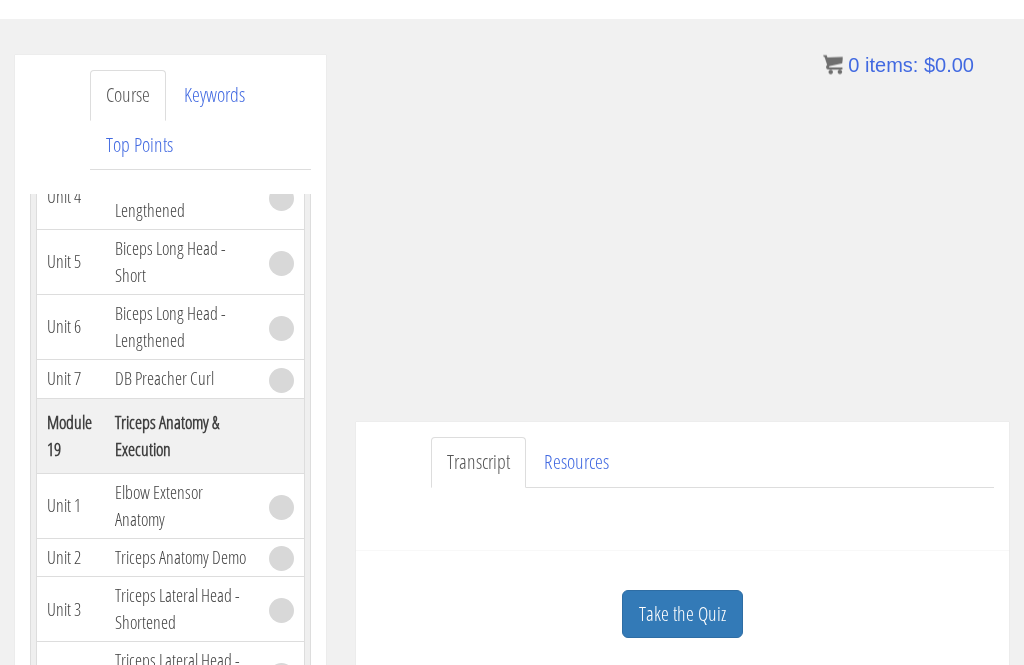 scroll, scrollTop: 346, scrollLeft: 0, axis: vertical 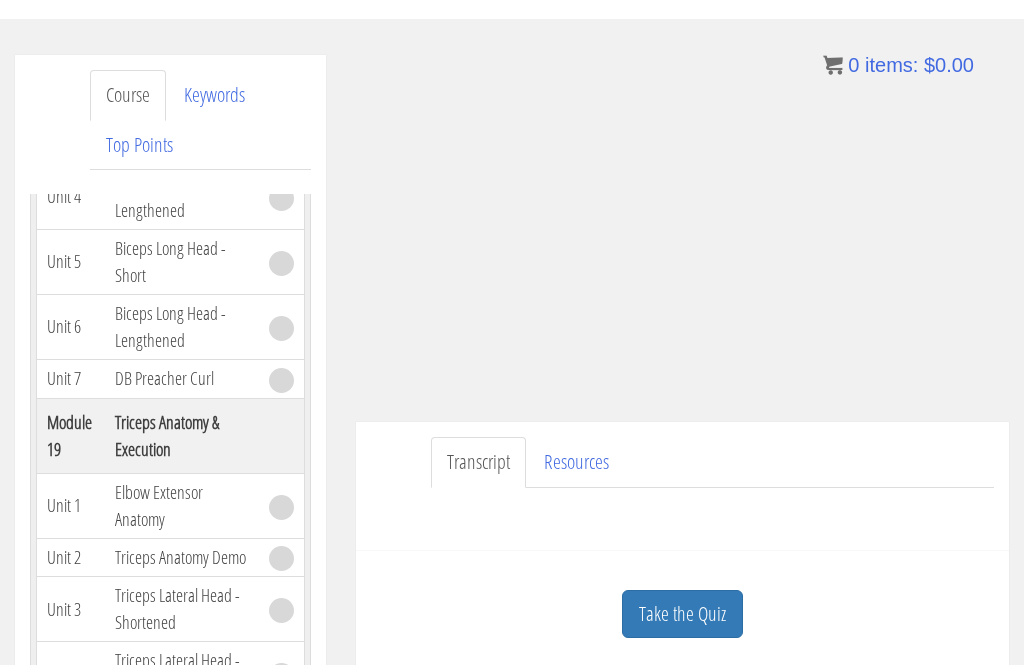 click on "Take the Quiz" at bounding box center (682, 614) 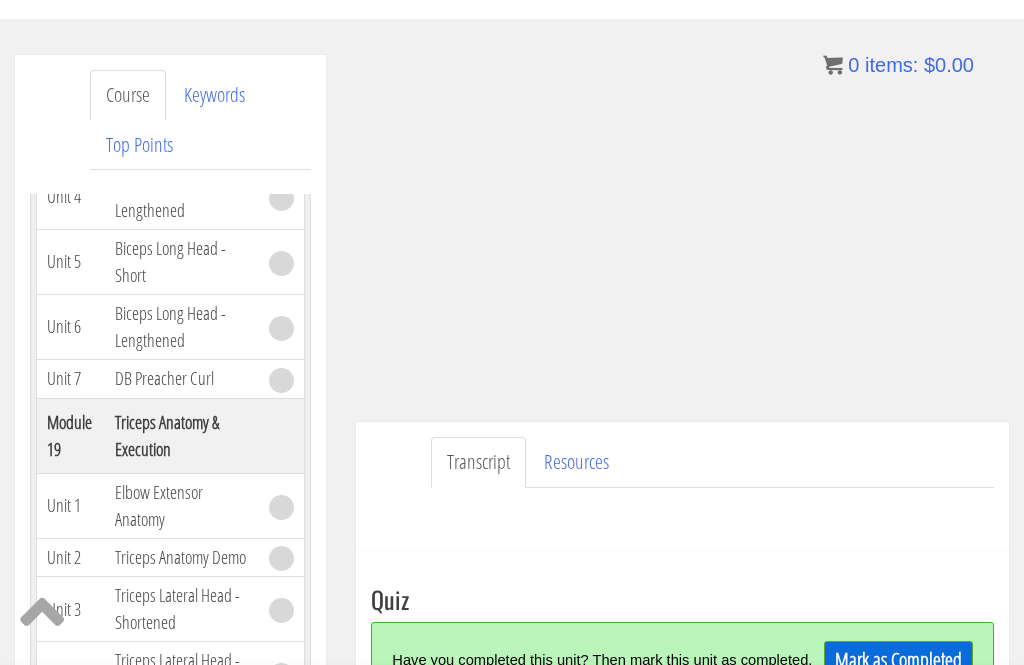 click on "Mark as Completed" at bounding box center (898, 660) 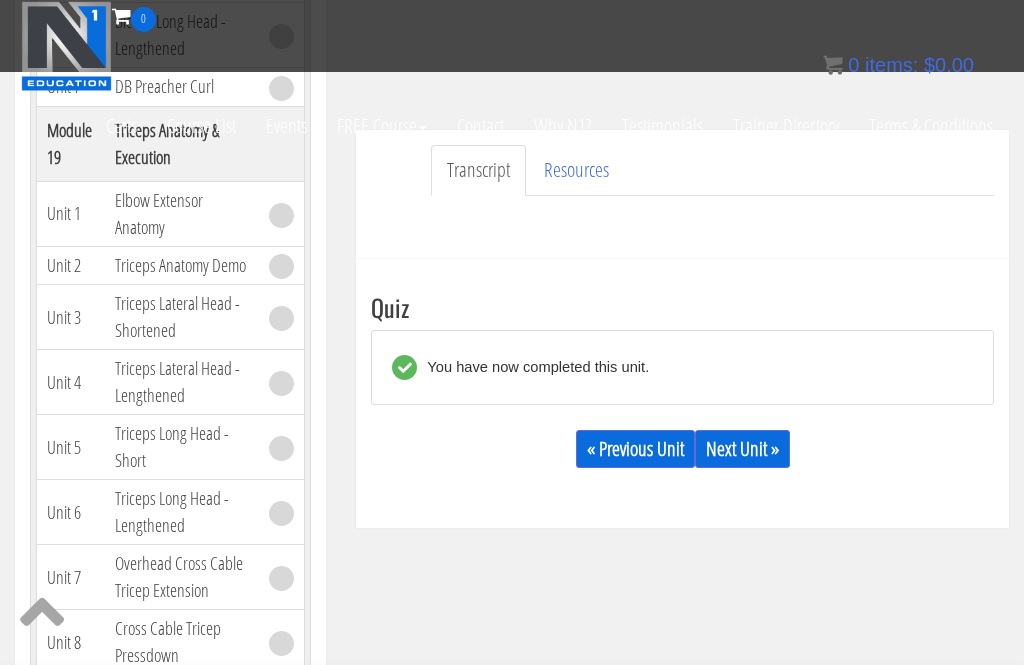 scroll, scrollTop: 452, scrollLeft: 0, axis: vertical 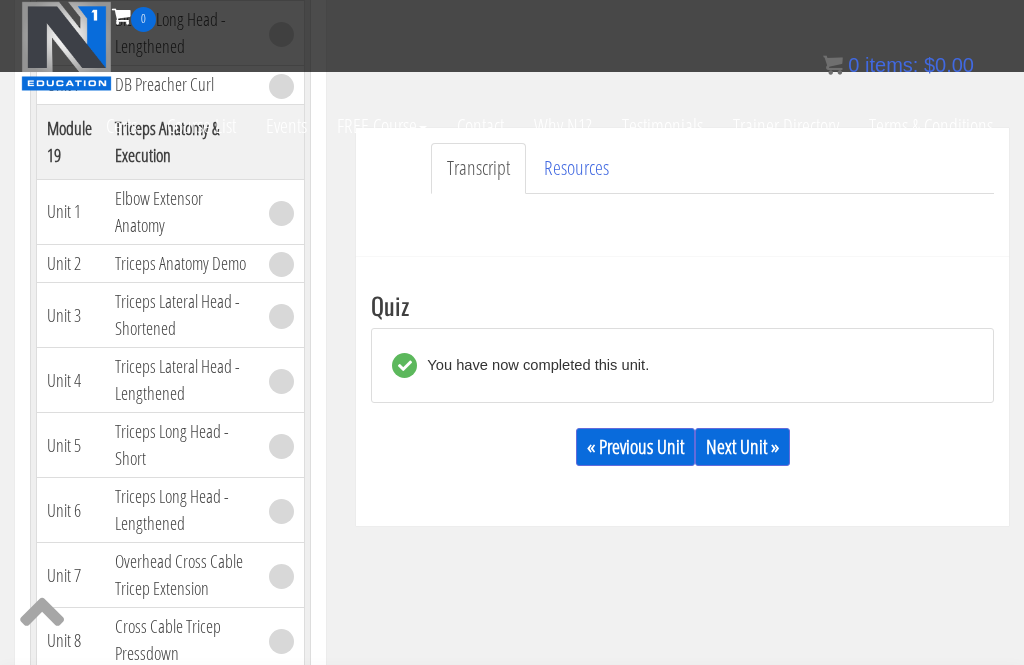 click on "Next Unit »" at bounding box center [742, 447] 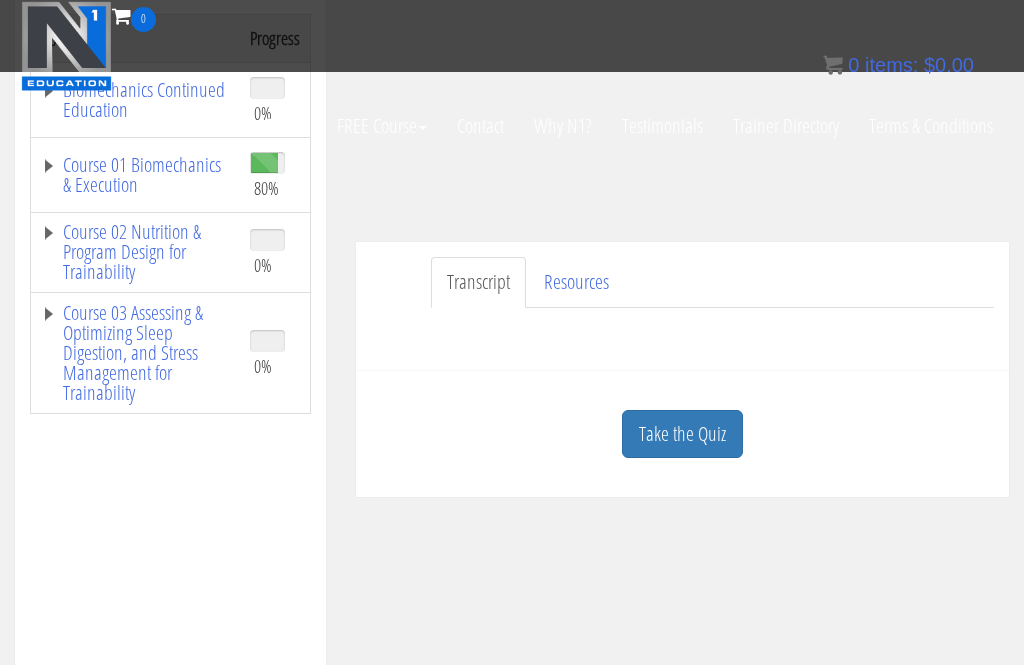 scroll, scrollTop: 380, scrollLeft: 0, axis: vertical 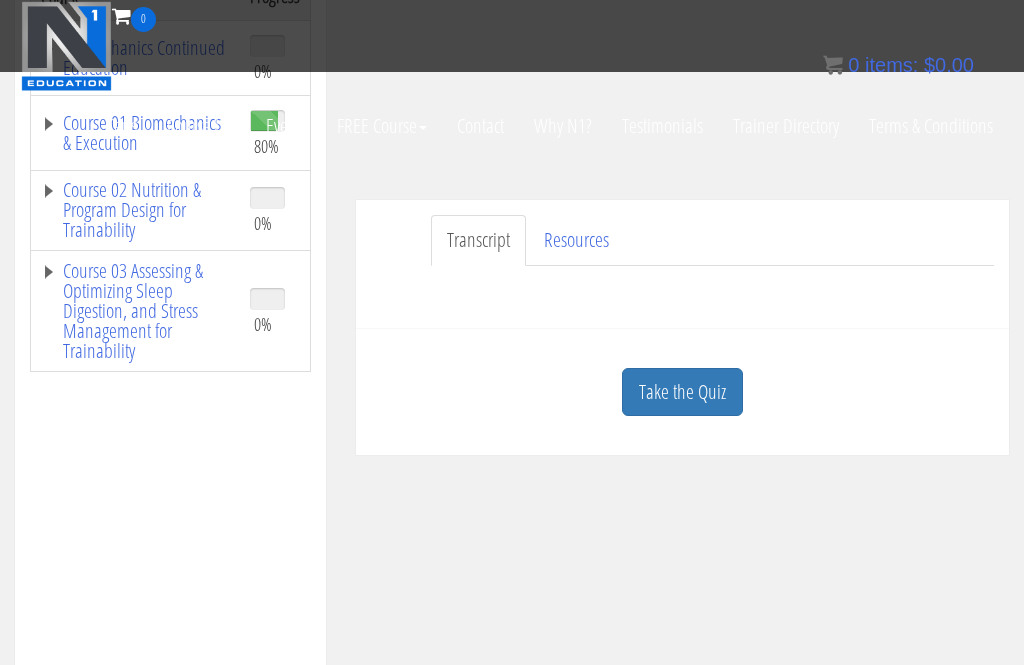 click on "Take the Quiz" at bounding box center (682, 392) 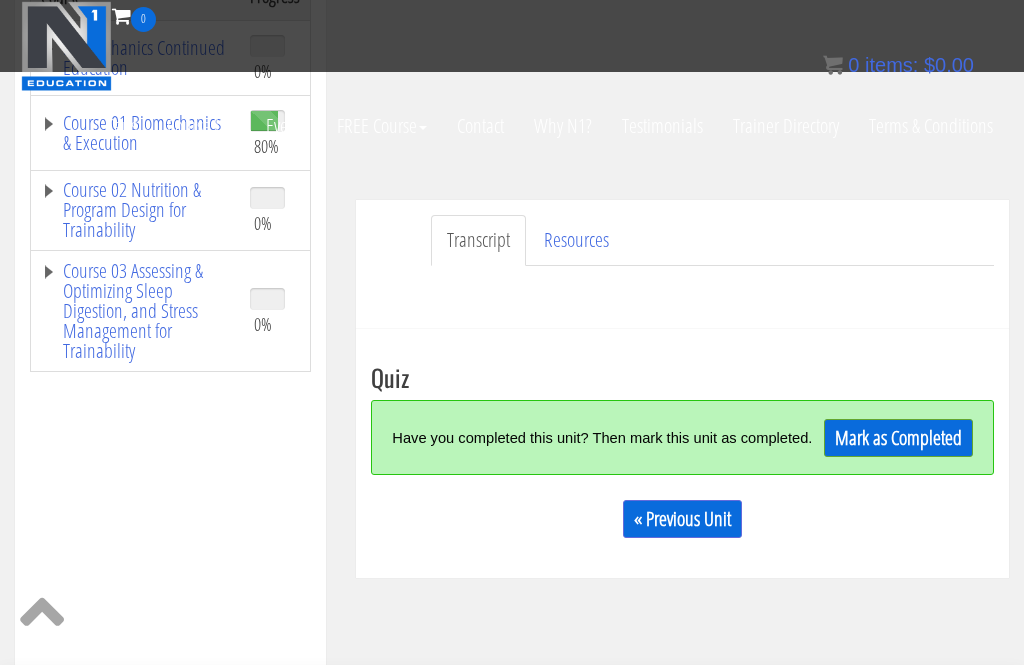 click on "Mark as Completed" at bounding box center [898, 438] 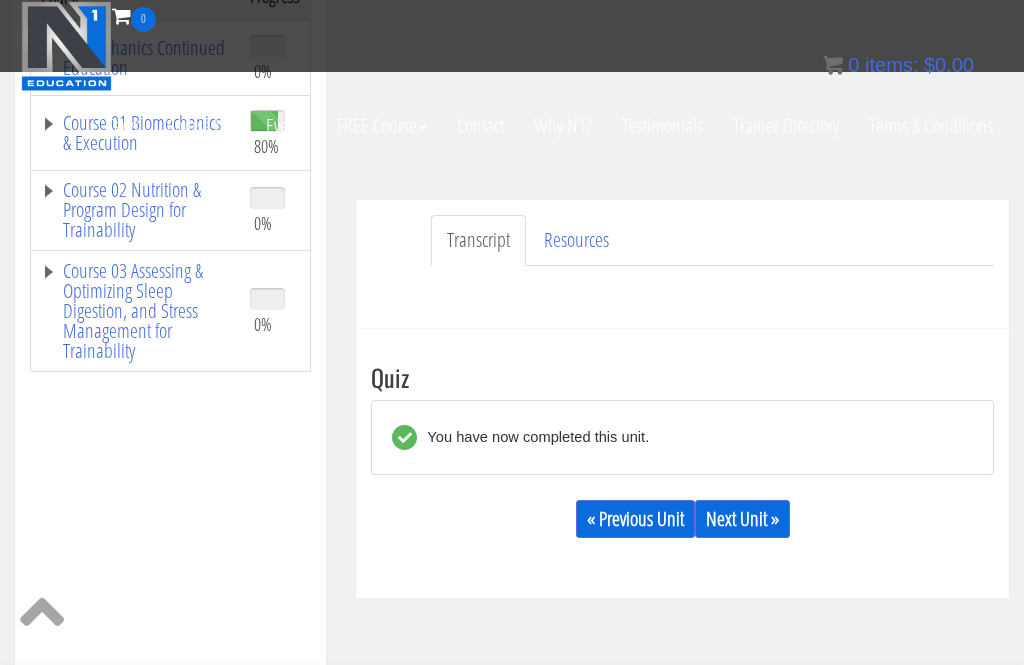 click on "Next Unit »" at bounding box center [742, 519] 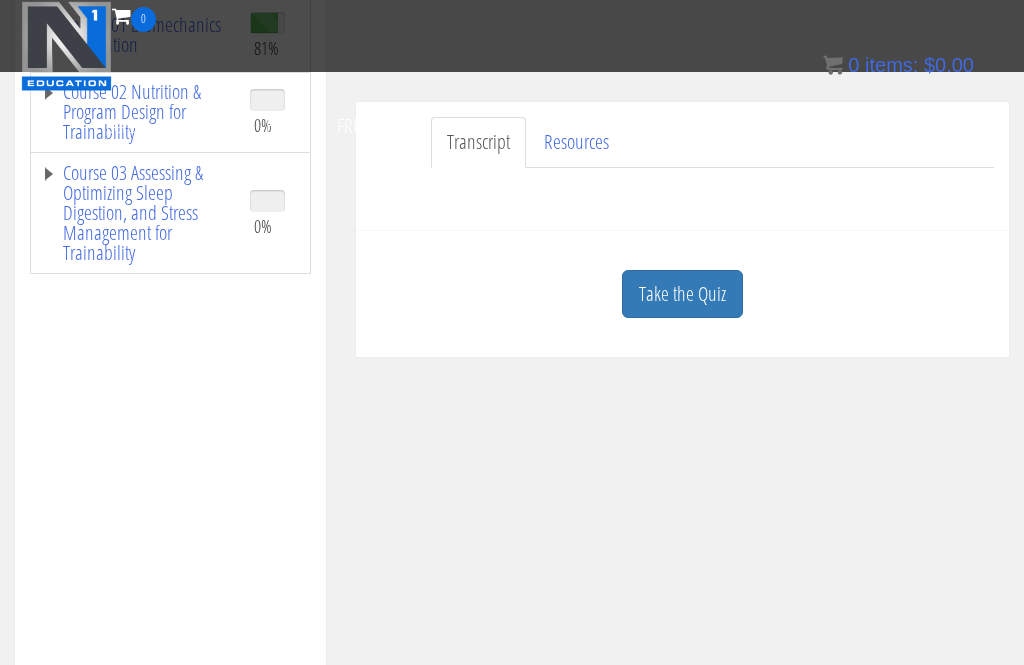 scroll, scrollTop: 477, scrollLeft: 0, axis: vertical 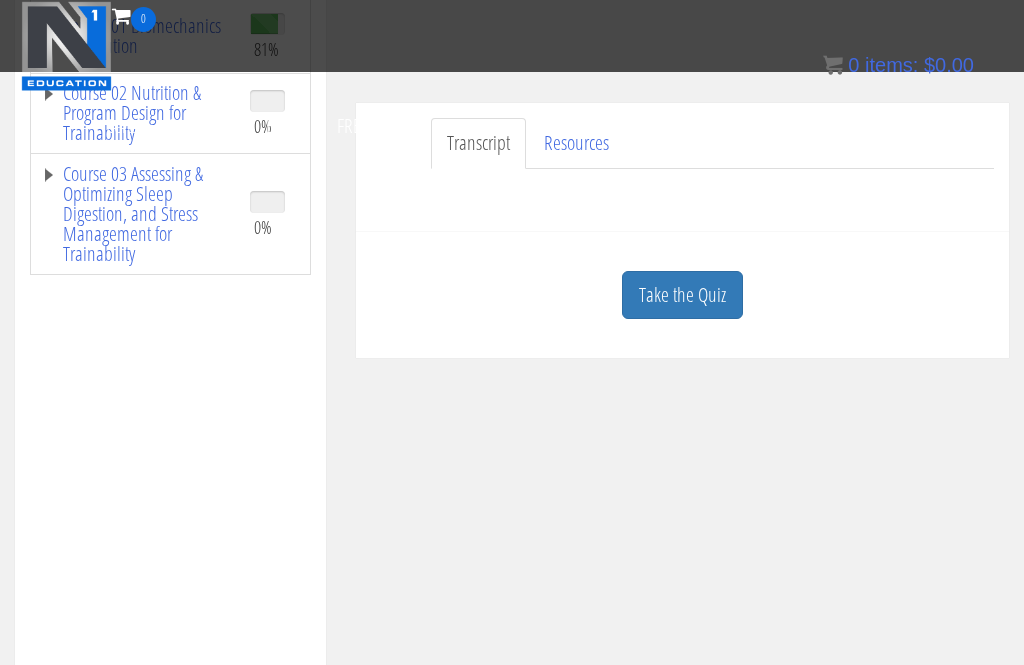 click on "Take the Quiz" at bounding box center (682, 295) 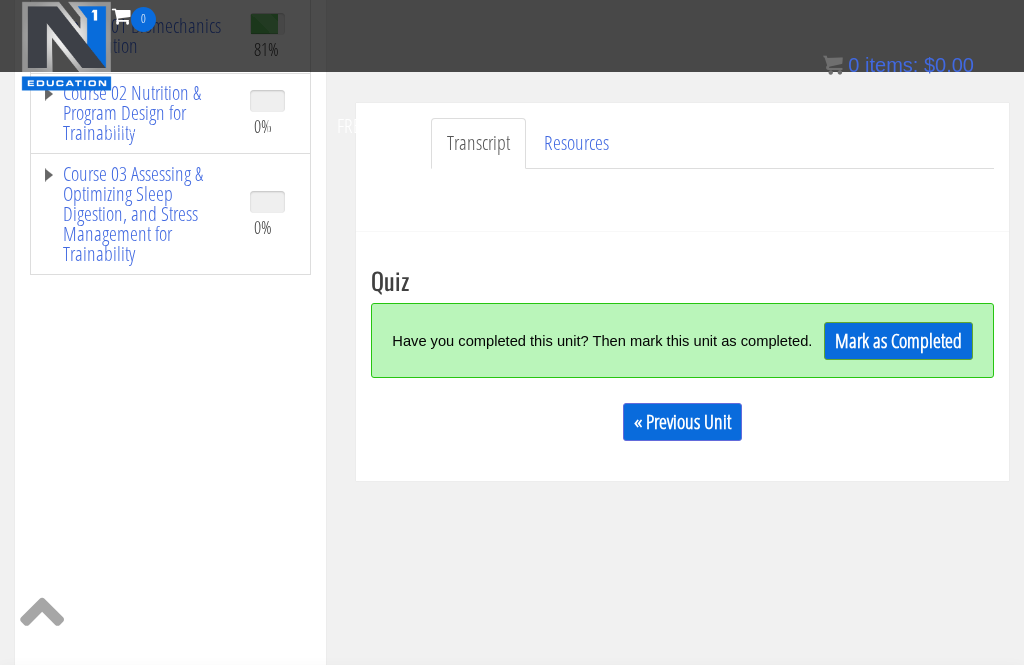 click on "Mark as Completed" at bounding box center [898, 341] 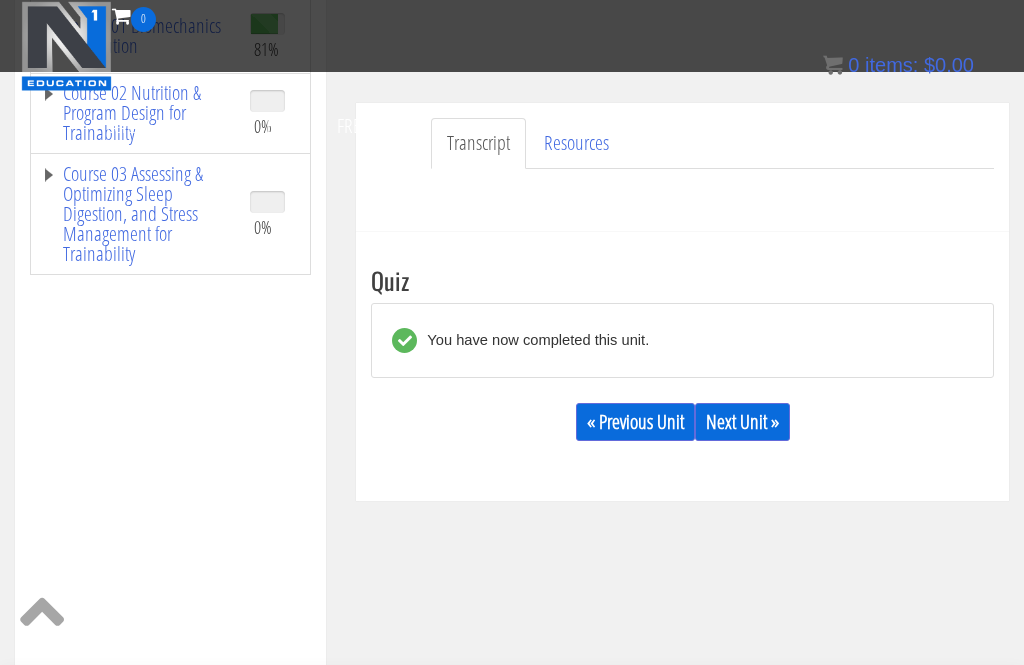 click on "Next Unit »" at bounding box center (742, 422) 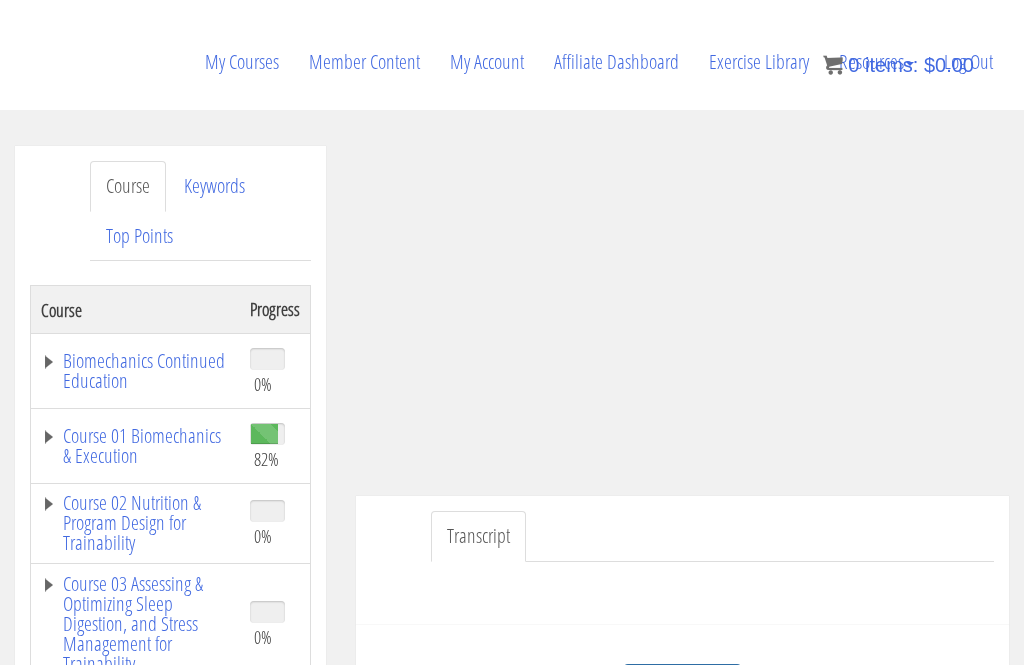 scroll, scrollTop: 249, scrollLeft: 0, axis: vertical 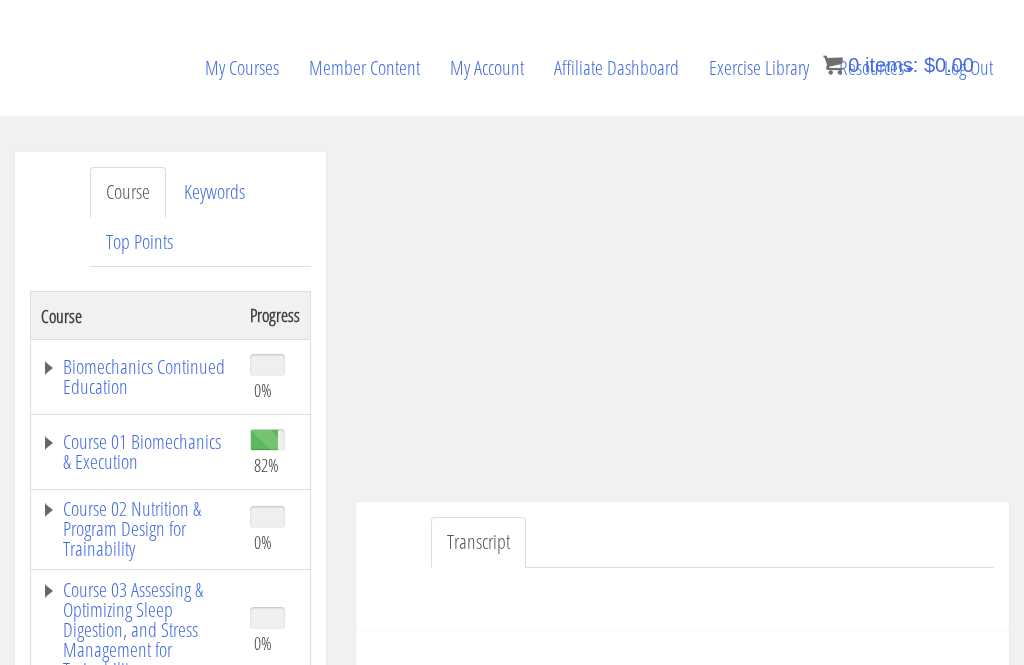 click on "Biomechanics Continued Education" at bounding box center [135, 377] 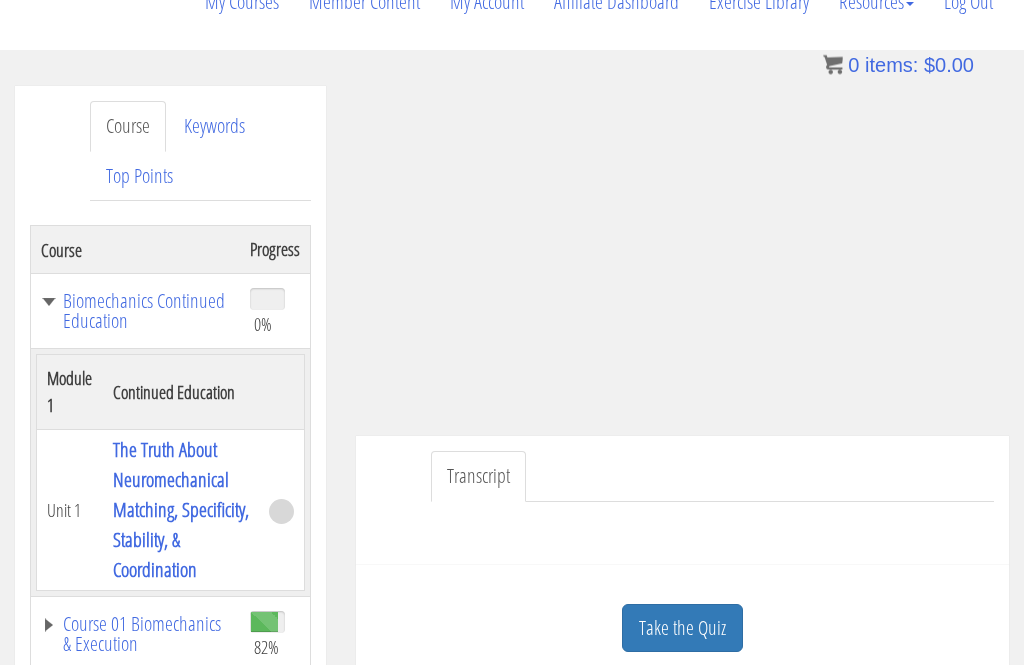 scroll, scrollTop: 317, scrollLeft: 0, axis: vertical 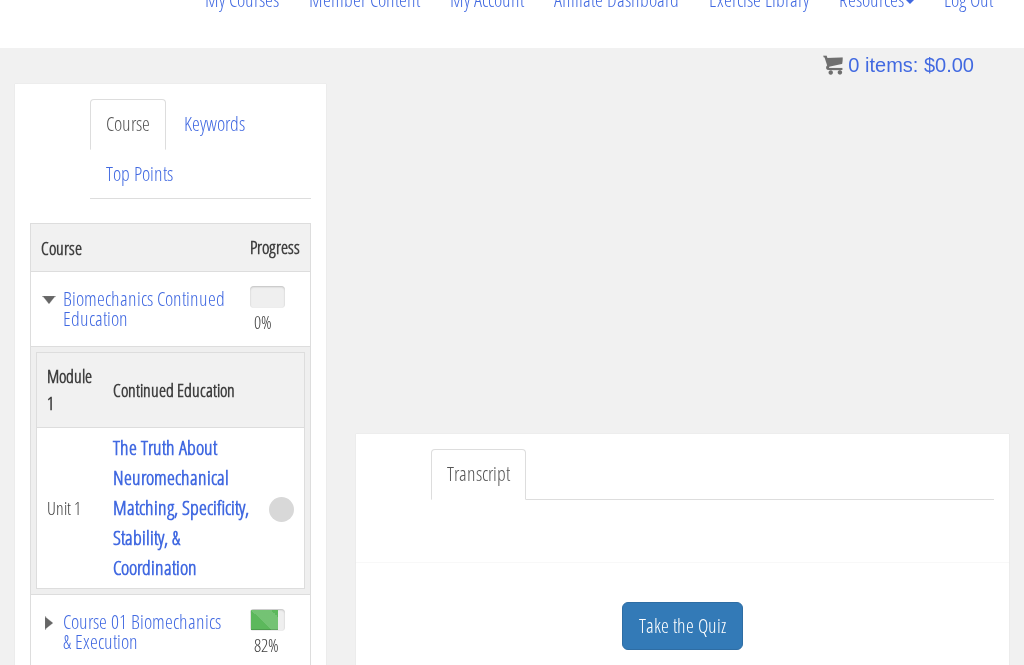 click on "The Truth About Neuromechanical Matching, Specificity, Stability, & Coordination" at bounding box center (181, 507) 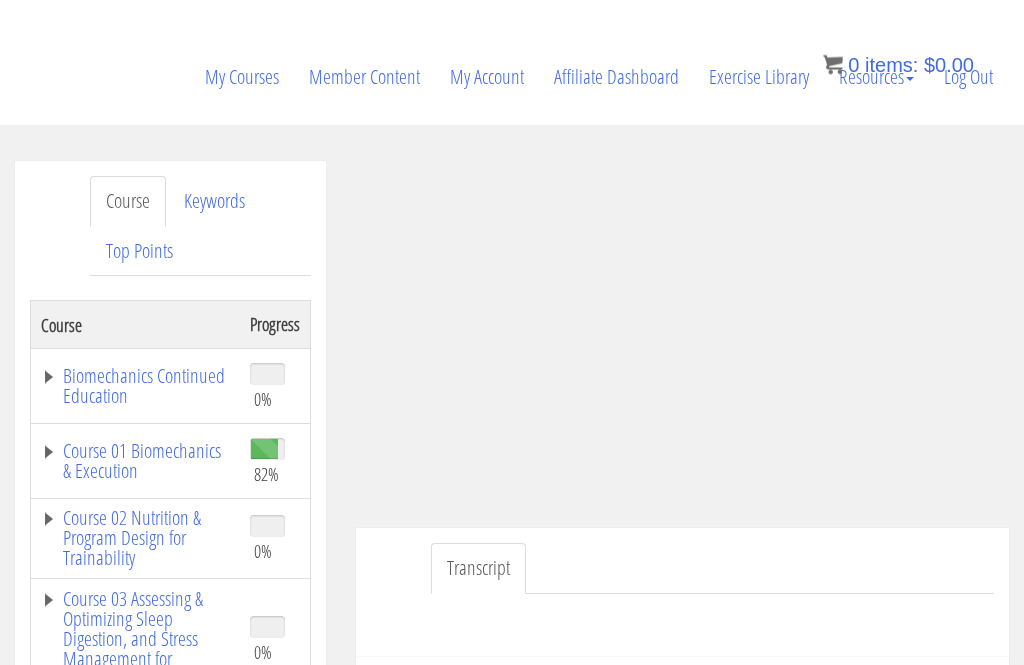 scroll, scrollTop: 212, scrollLeft: 0, axis: vertical 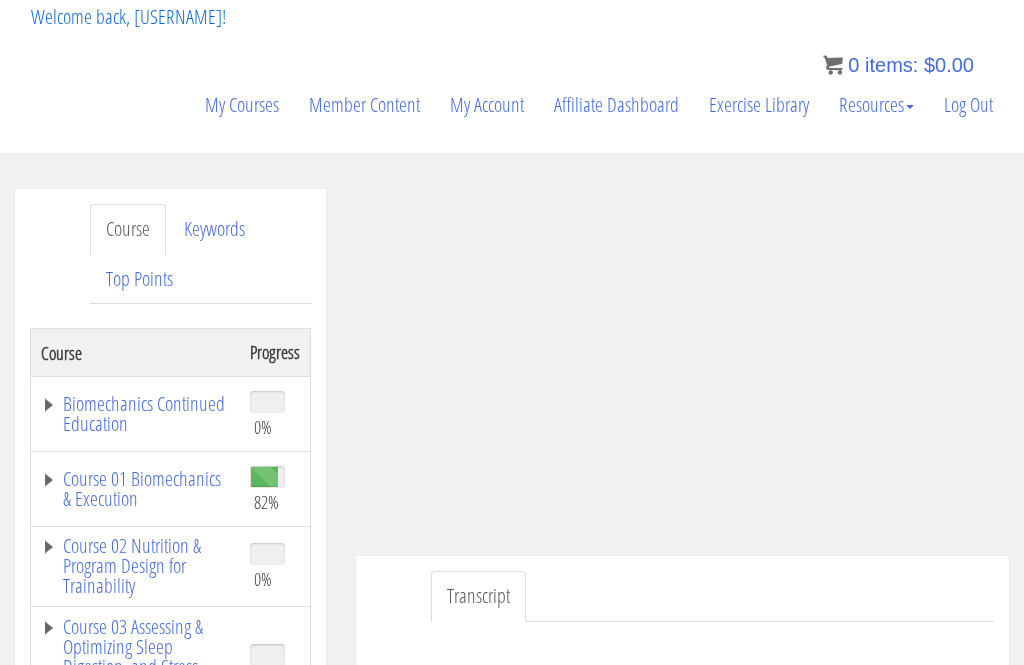 click on "Course 01 Biomechanics & Execution" at bounding box center (135, 489) 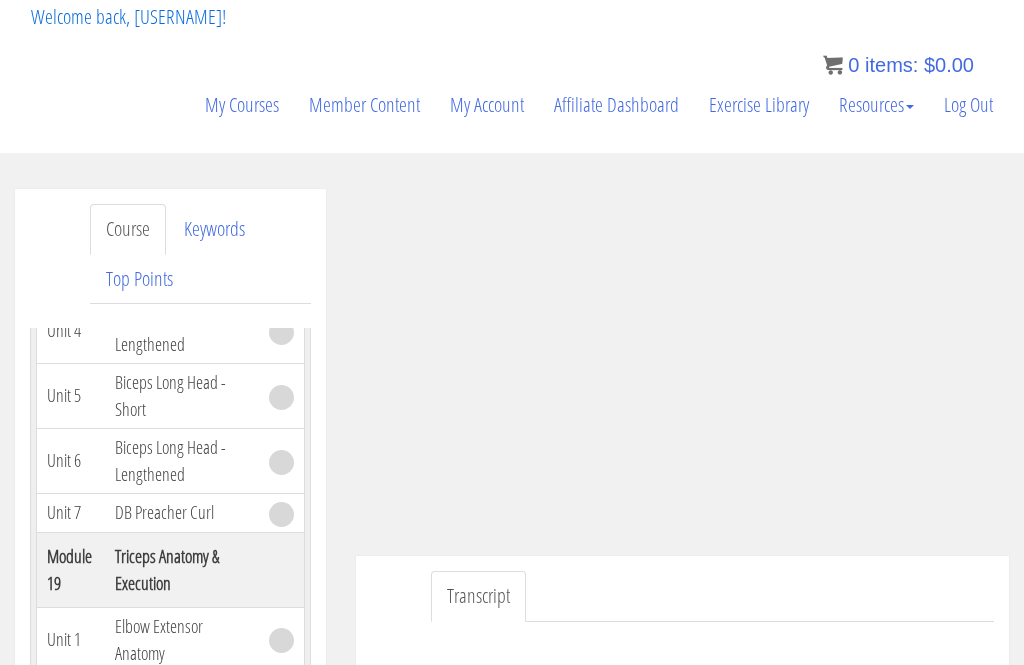 scroll, scrollTop: 8955, scrollLeft: 0, axis: vertical 